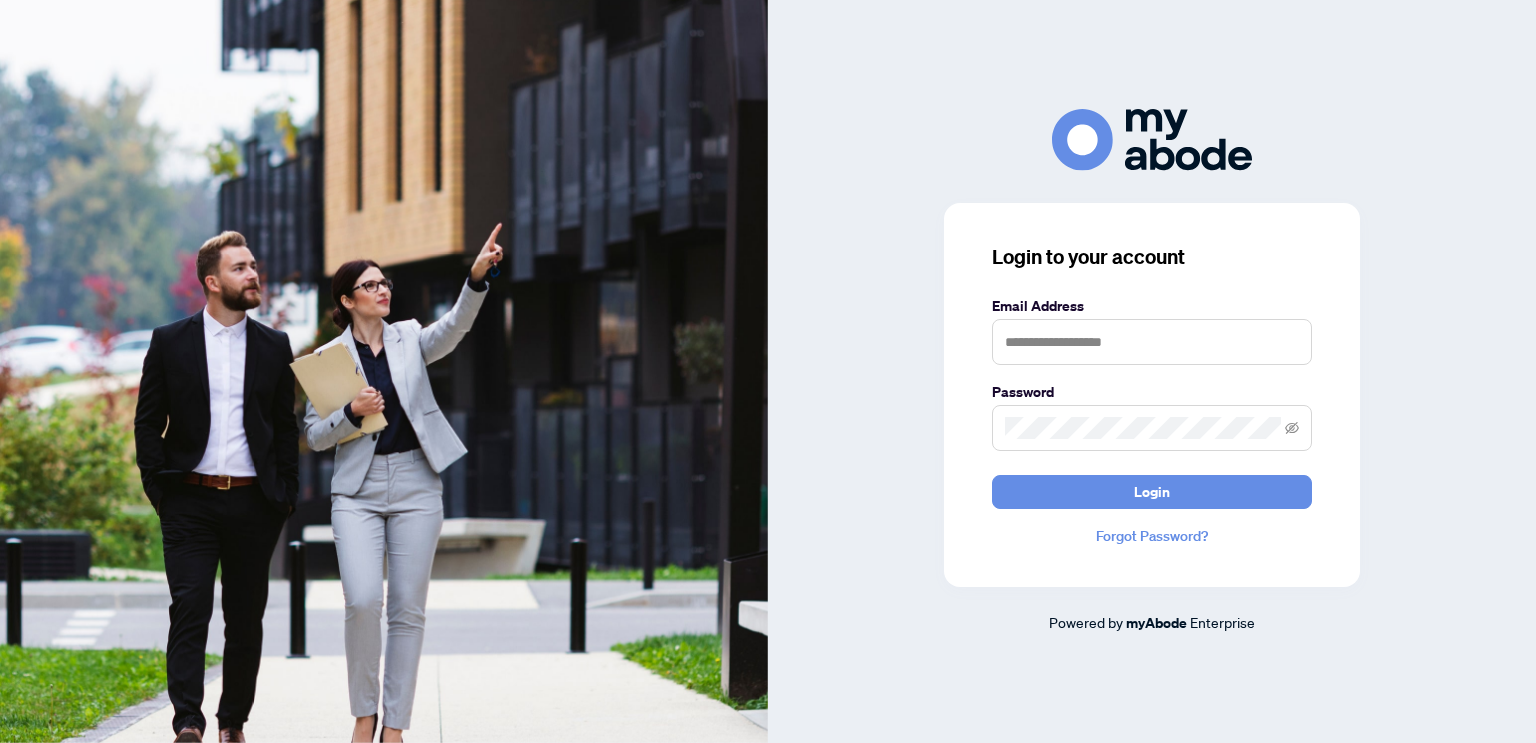 scroll, scrollTop: 0, scrollLeft: 0, axis: both 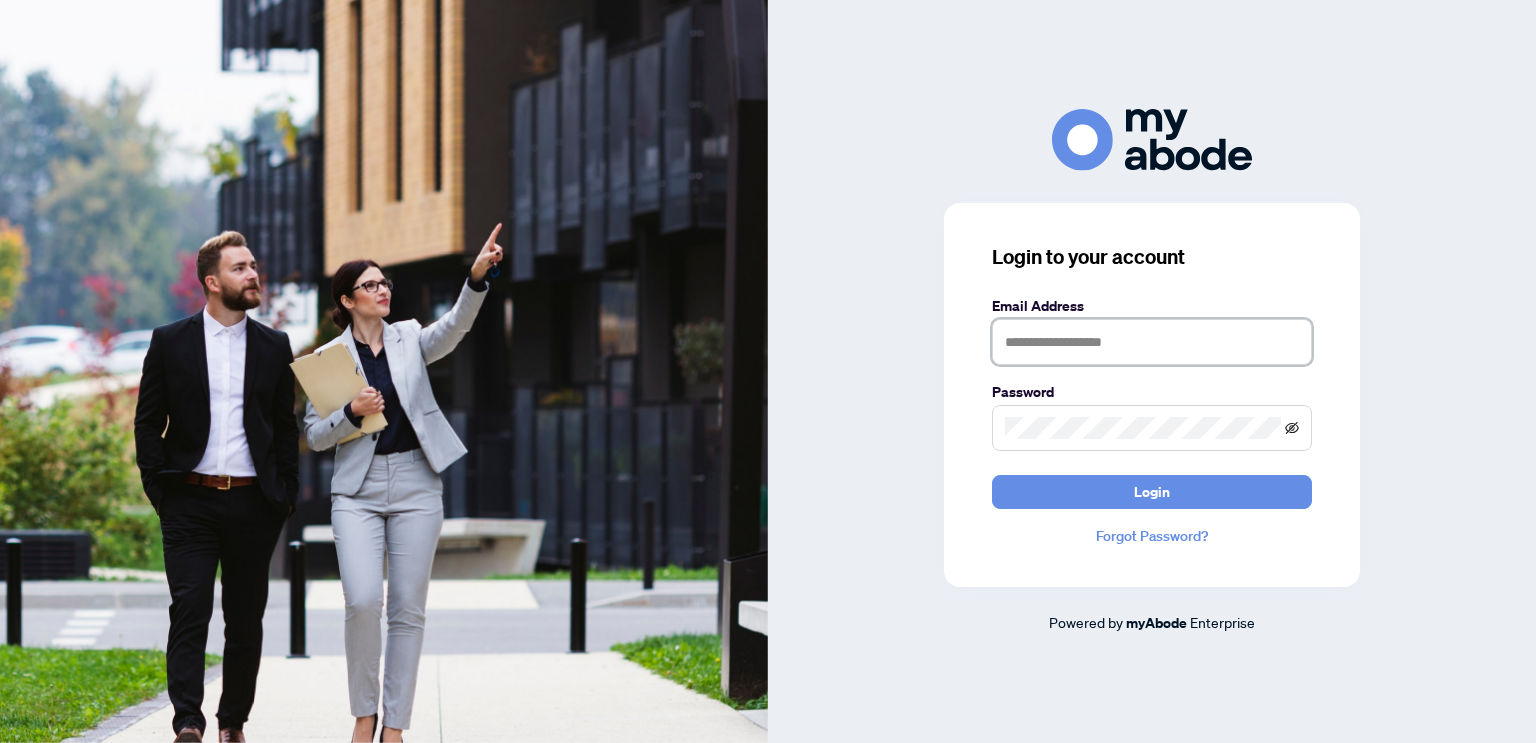 type on "**********" 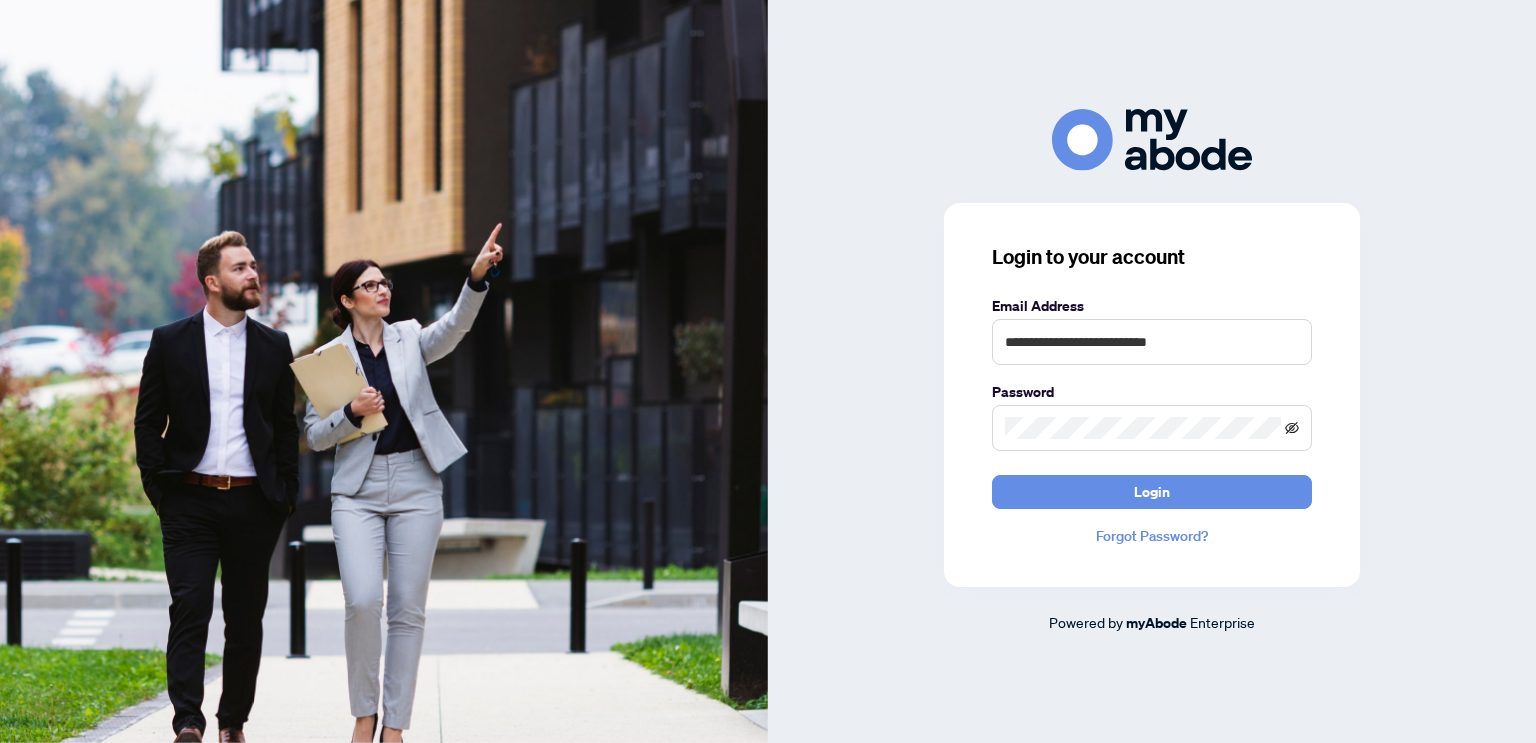 click 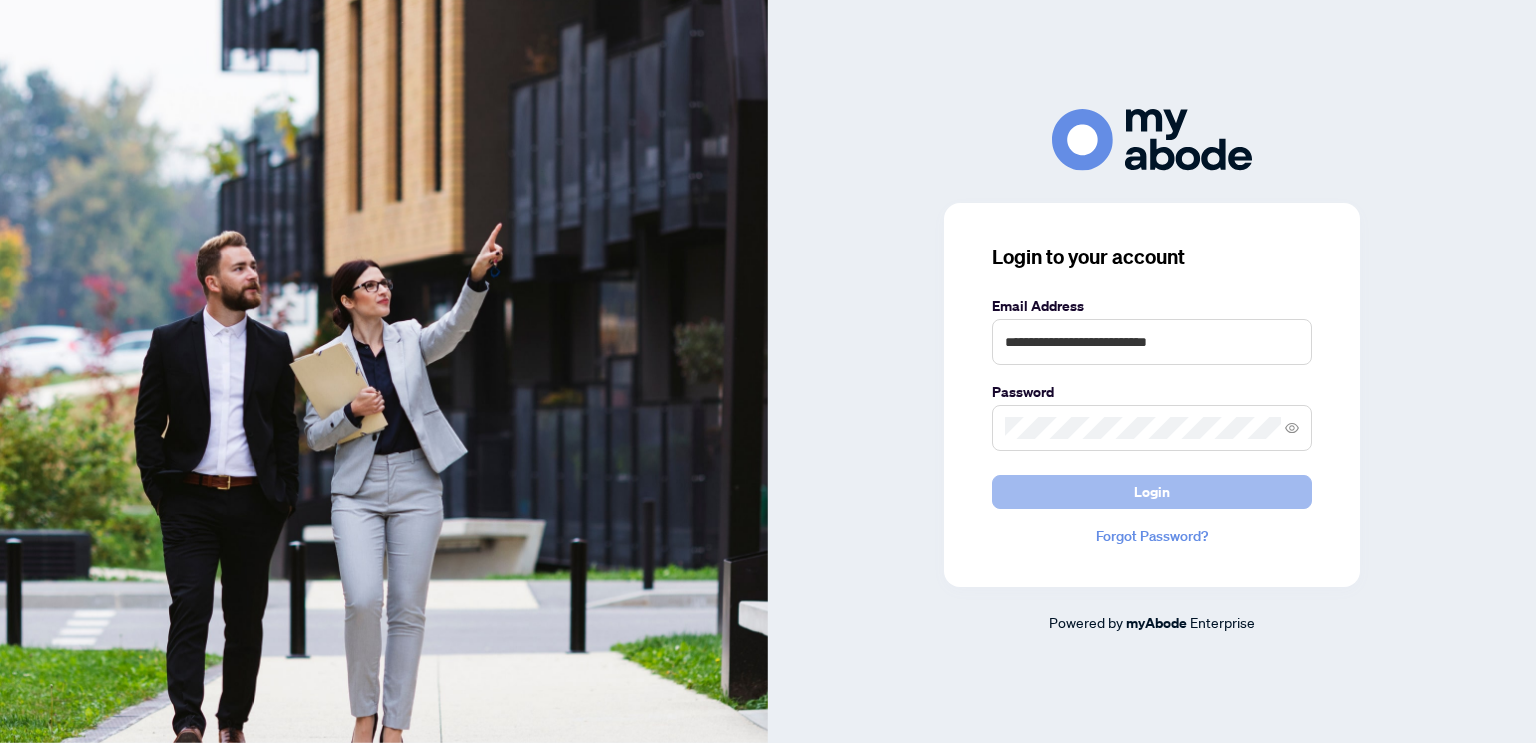 click on "Login" at bounding box center [1152, 492] 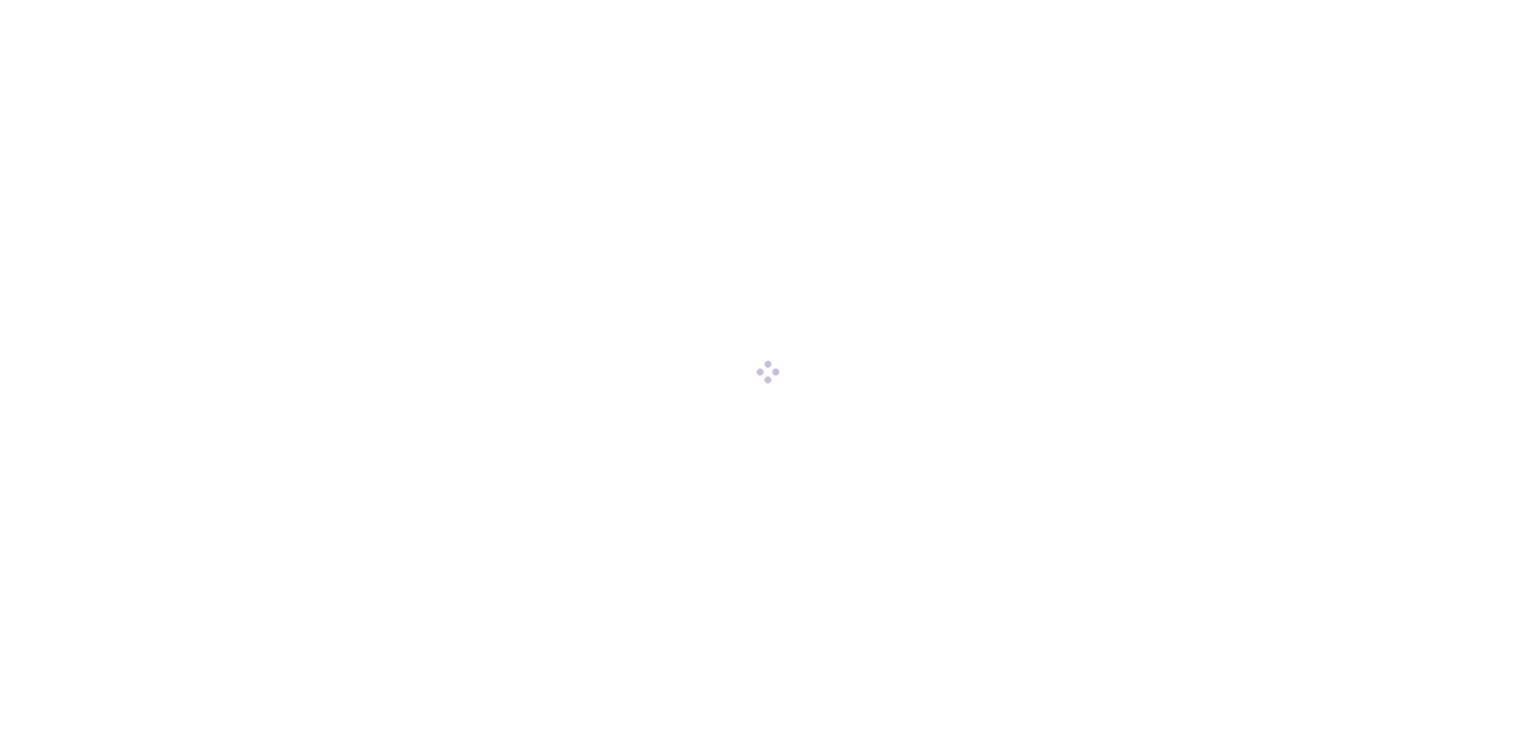 scroll, scrollTop: 0, scrollLeft: 0, axis: both 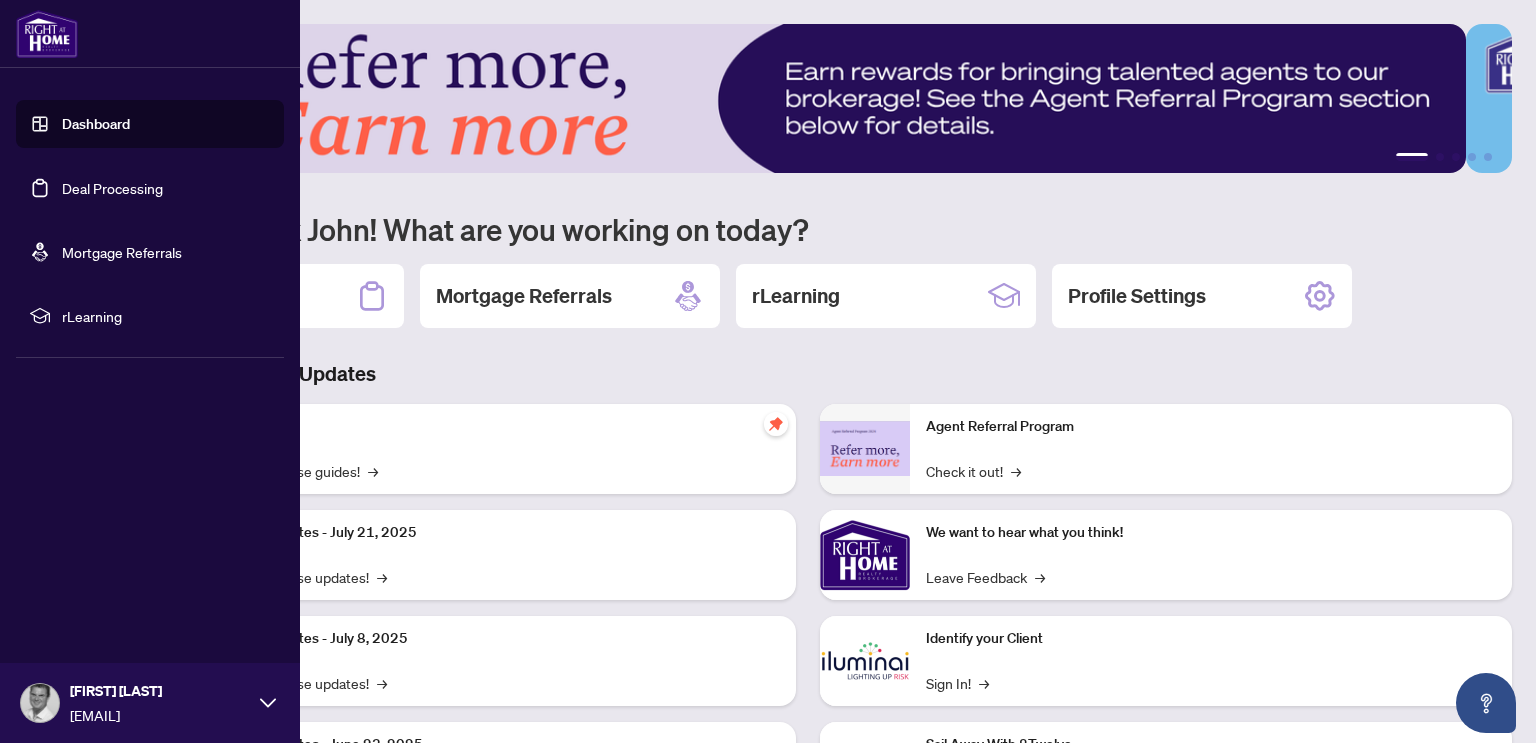click on "Deal Processing" at bounding box center (112, 188) 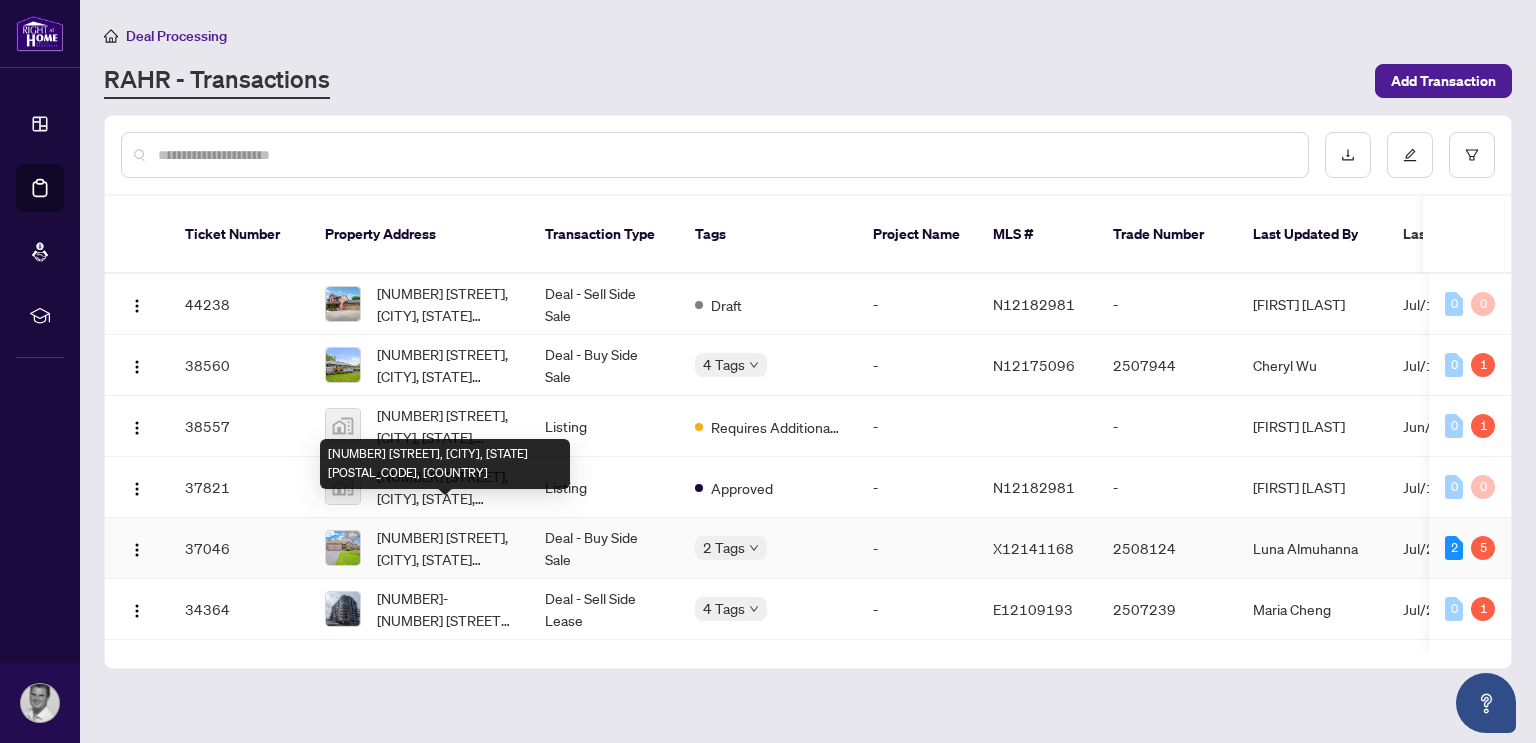 click on "[NUMBER] [STREET], [CITY], [STATE] [POSTAL_CODE], [COUNTRY]" at bounding box center [445, 548] 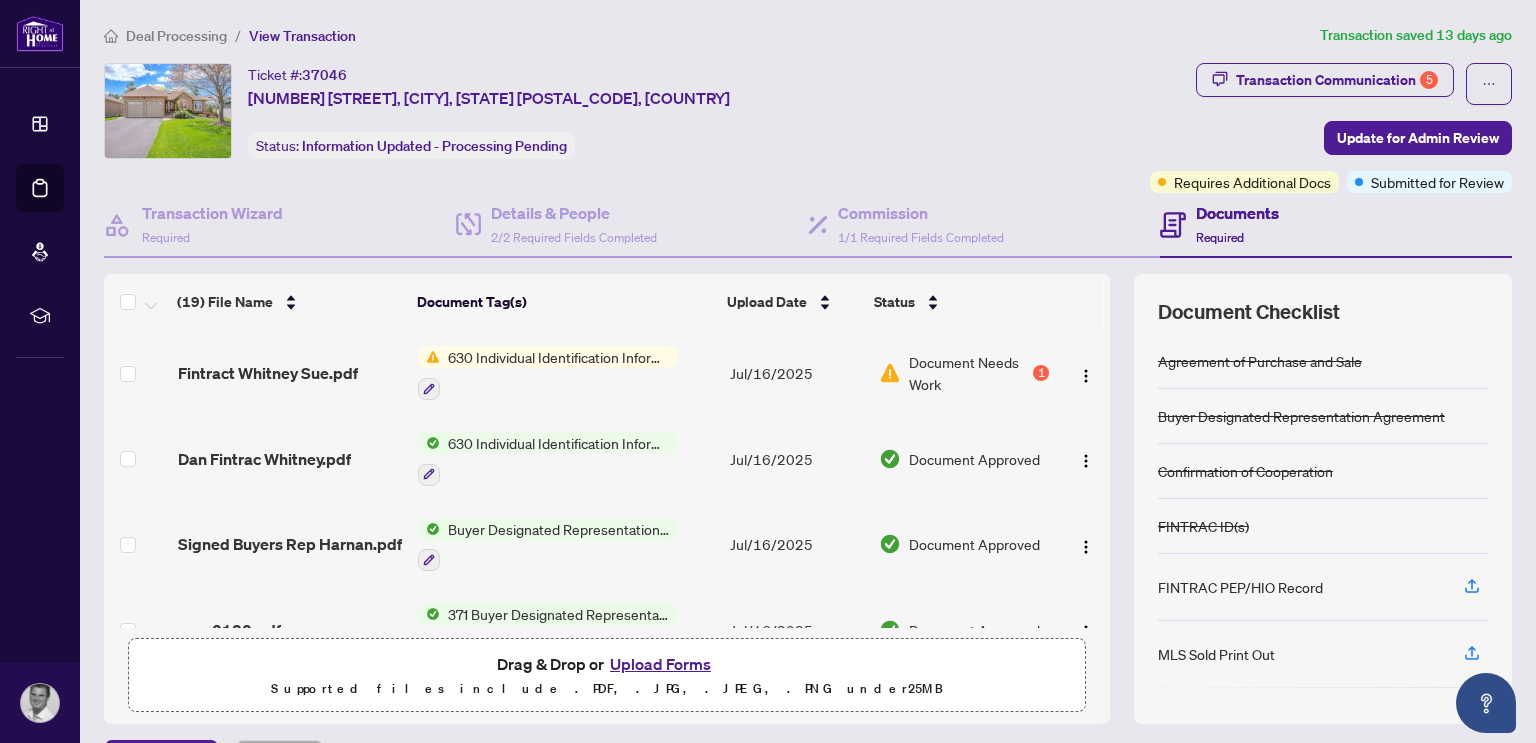 drag, startPoint x: 1064, startPoint y: 352, endPoint x: 1066, endPoint y: 436, distance: 84.0238 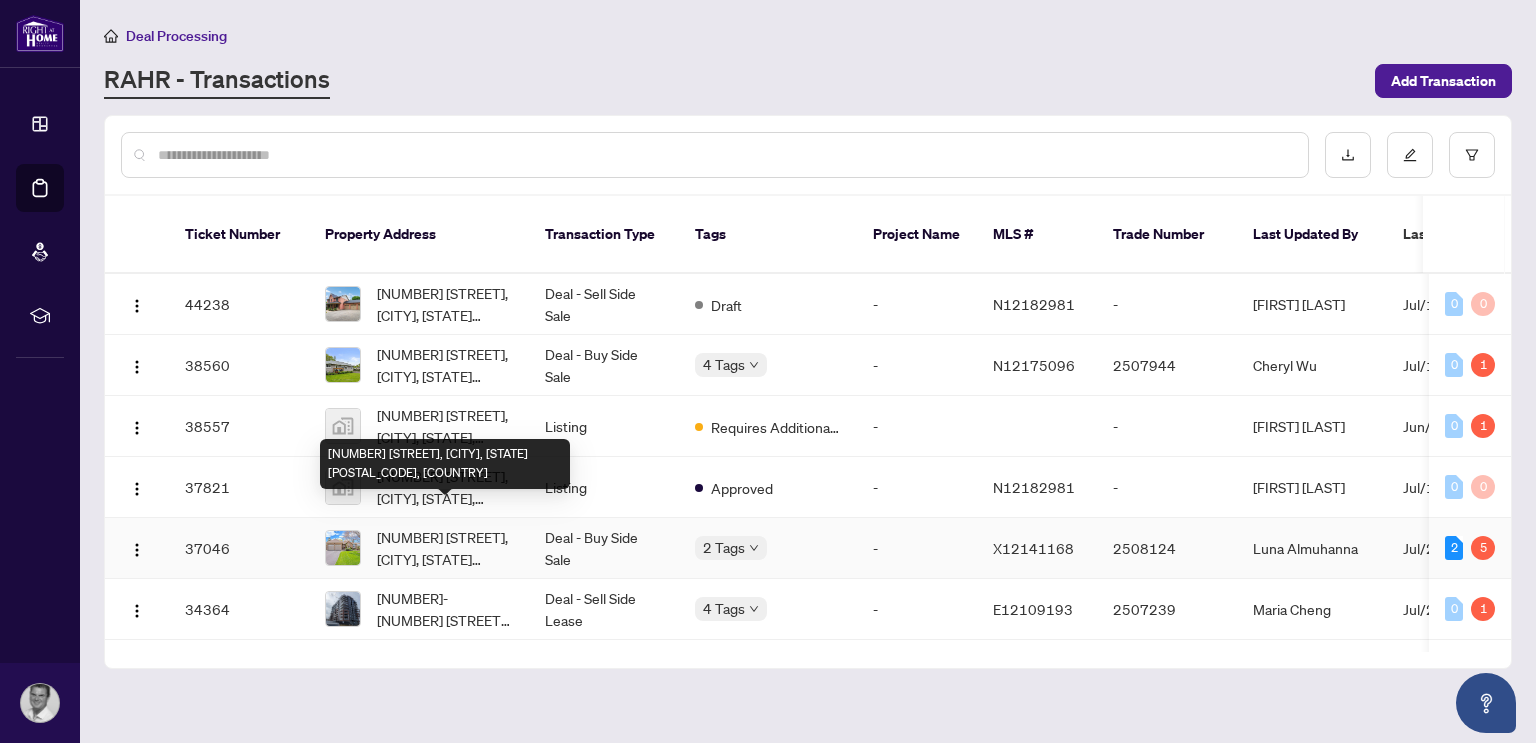 click on "[NUMBER] [STREET], [CITY], [STATE] [POSTAL_CODE], [COUNTRY]" at bounding box center (445, 548) 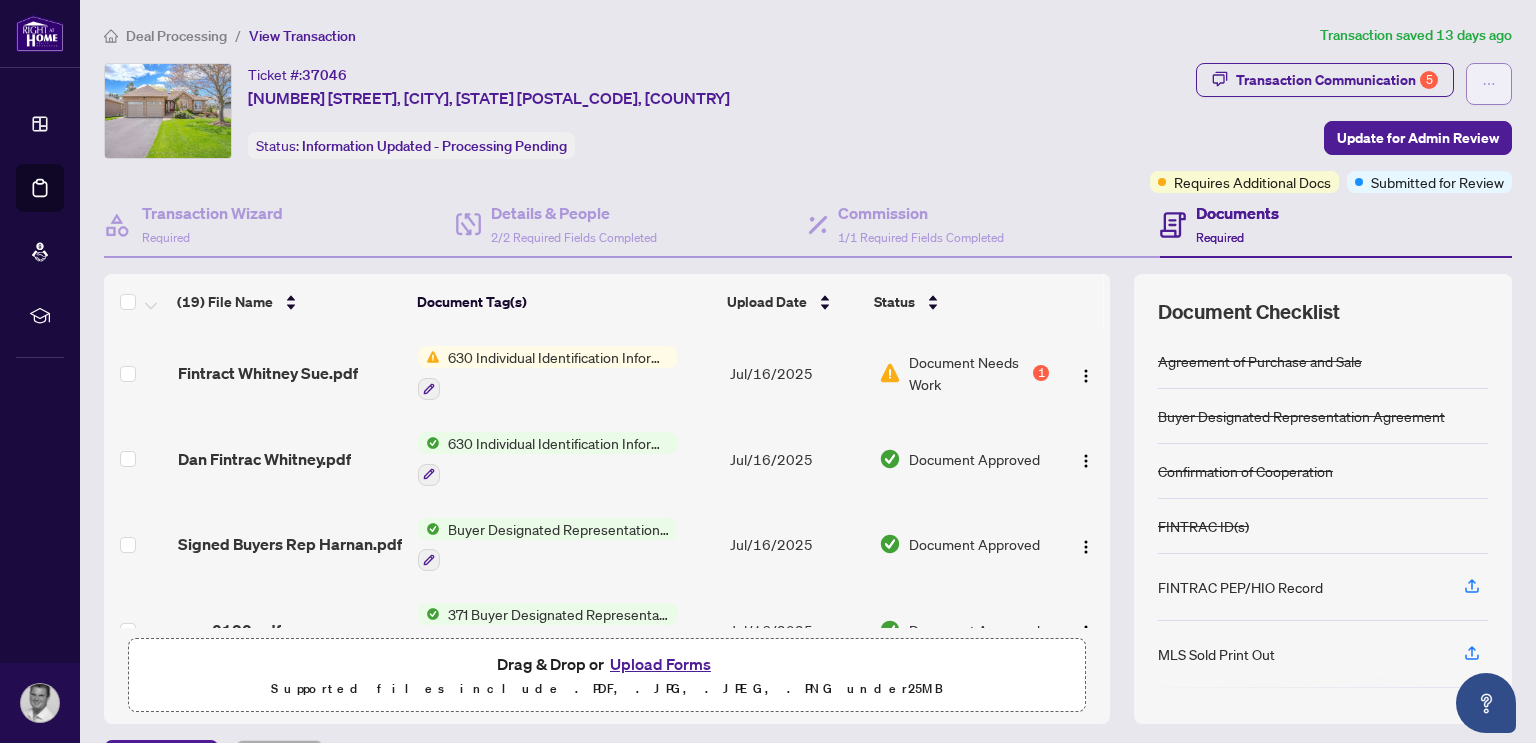 click 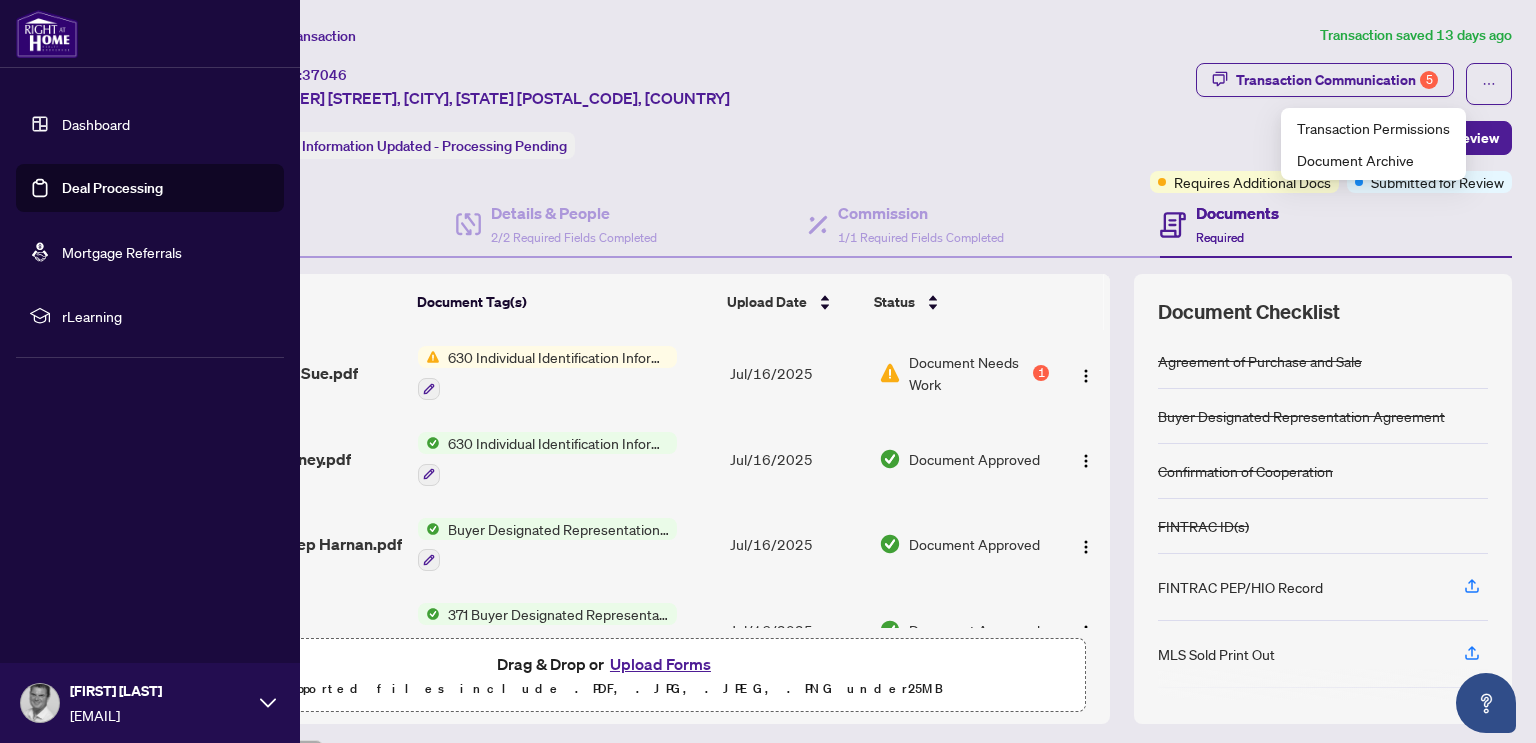 click on "Dashboard" at bounding box center [96, 124] 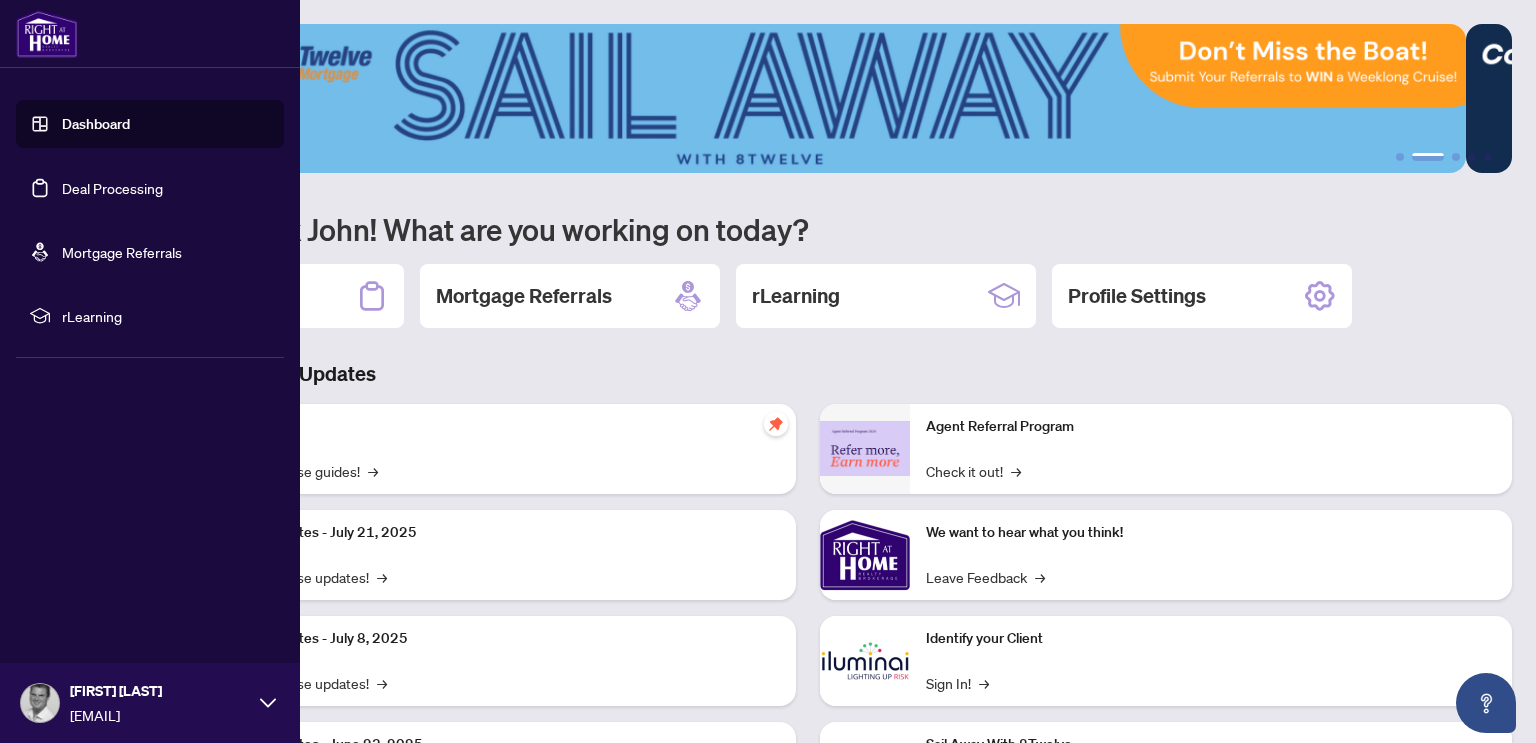 click on "Deal Processing" at bounding box center (112, 188) 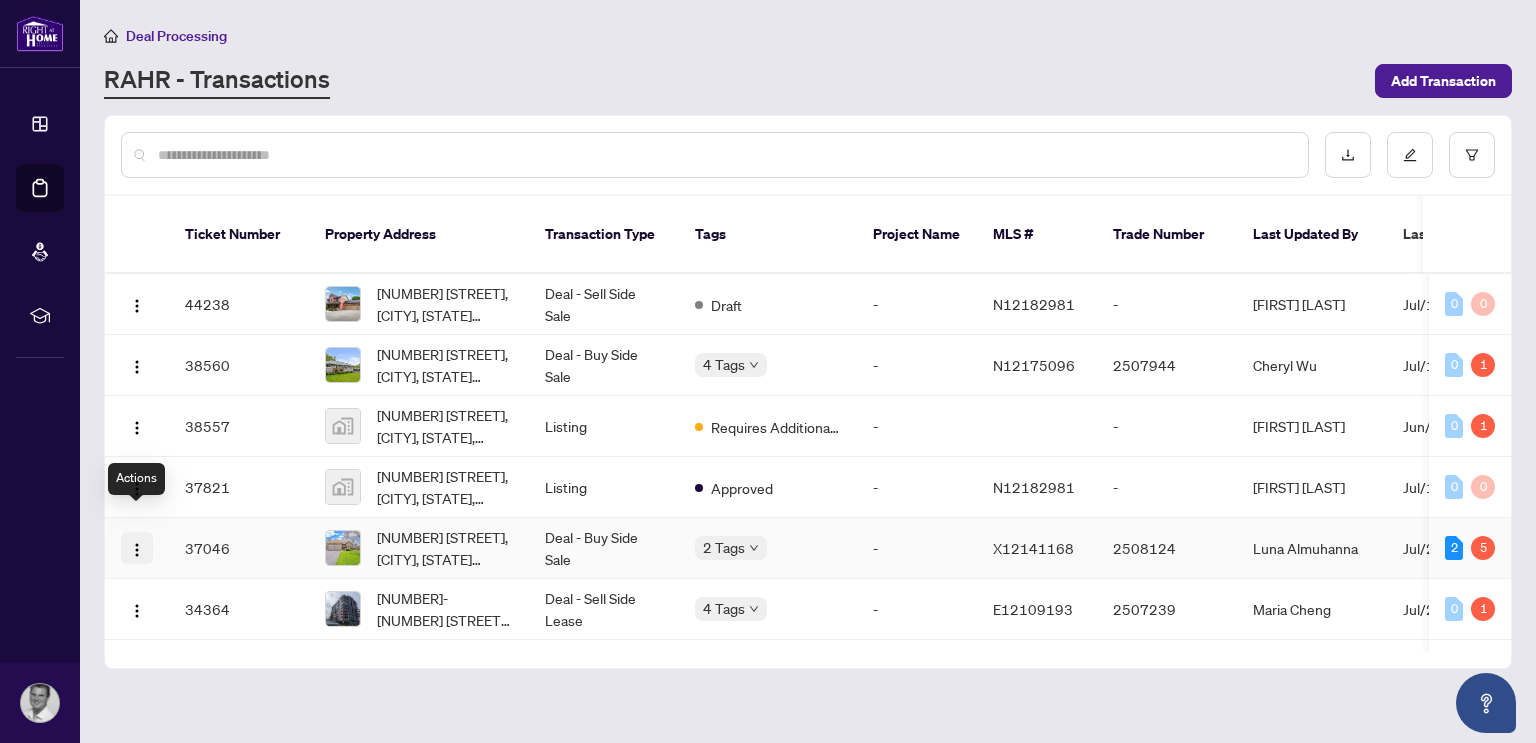 click at bounding box center [137, 550] 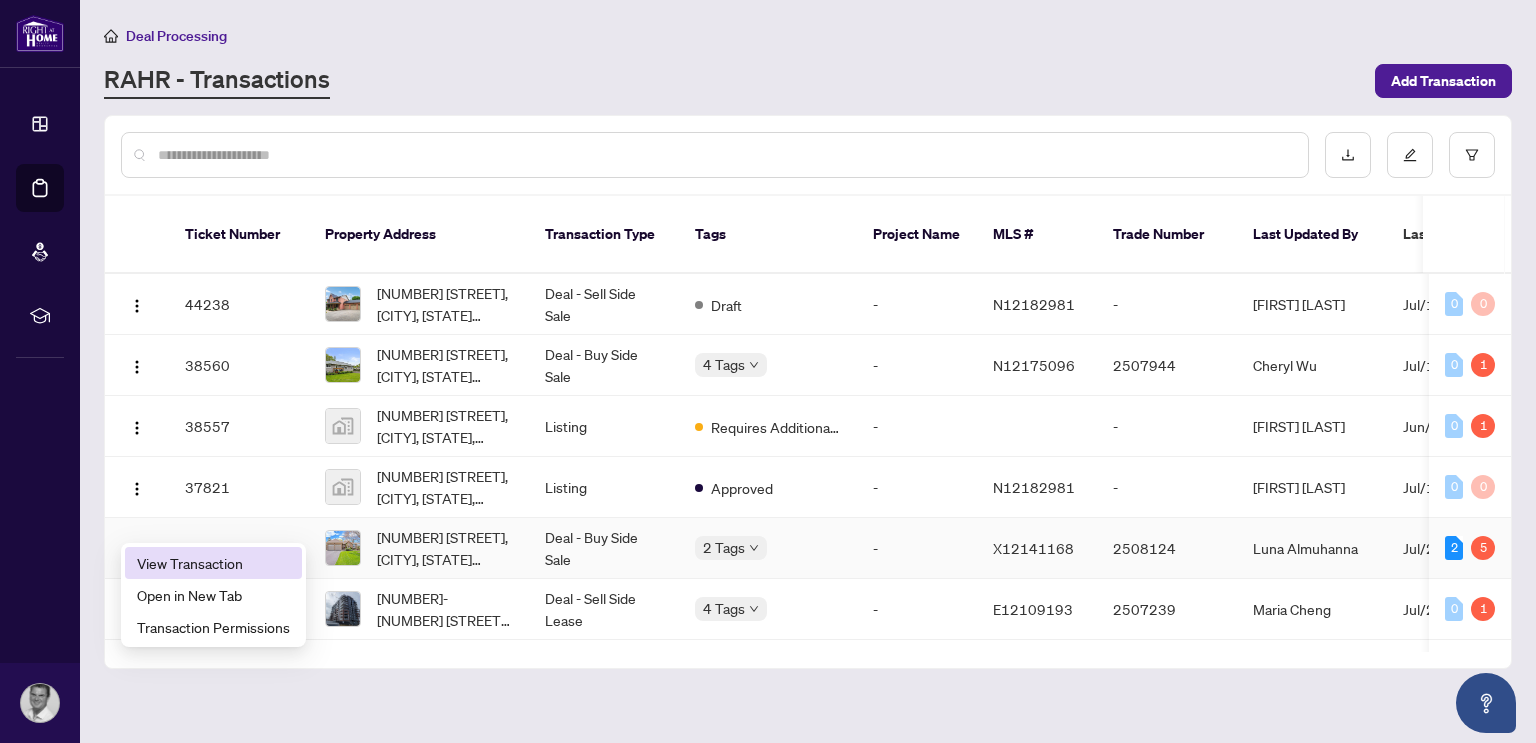 click on "View Transaction" at bounding box center (213, 563) 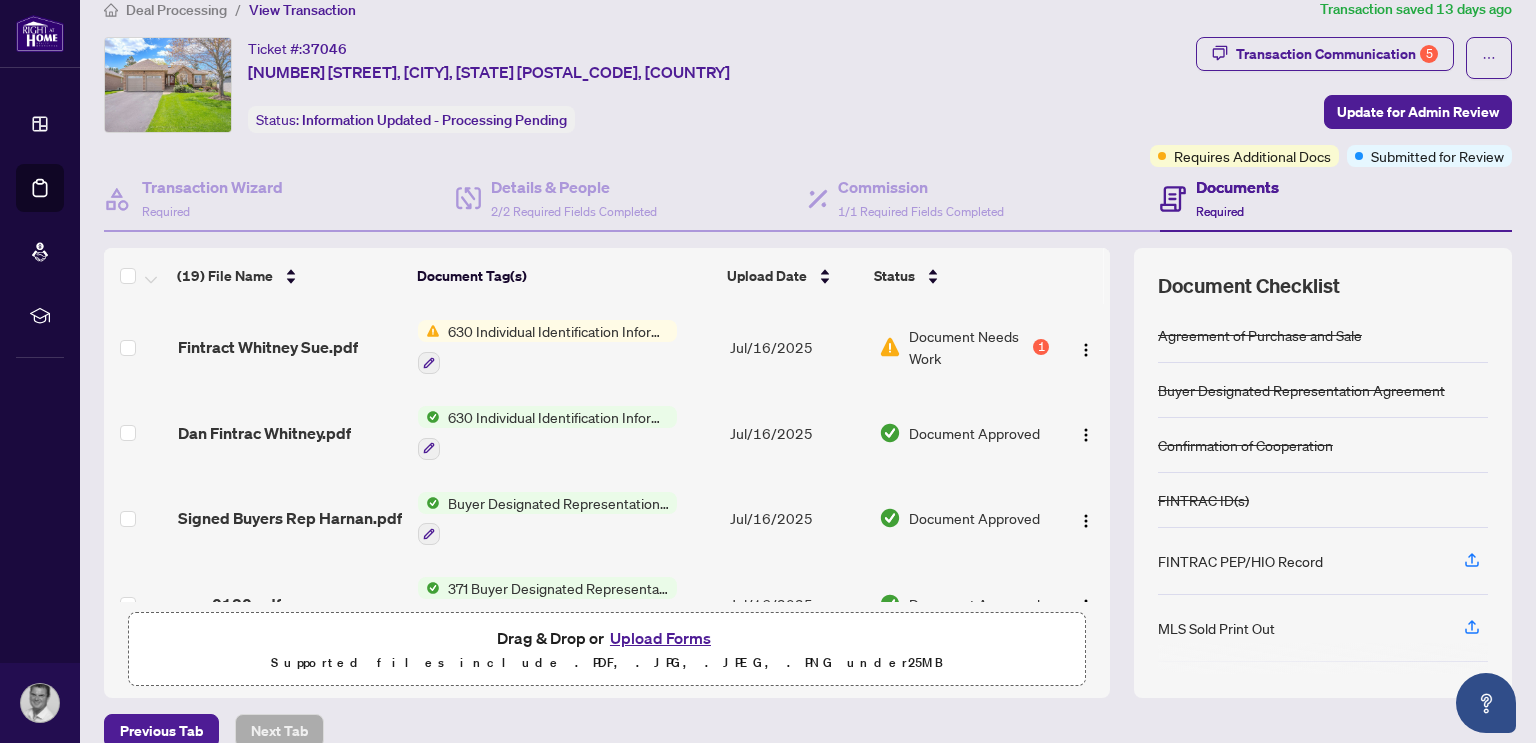 scroll, scrollTop: 0, scrollLeft: 0, axis: both 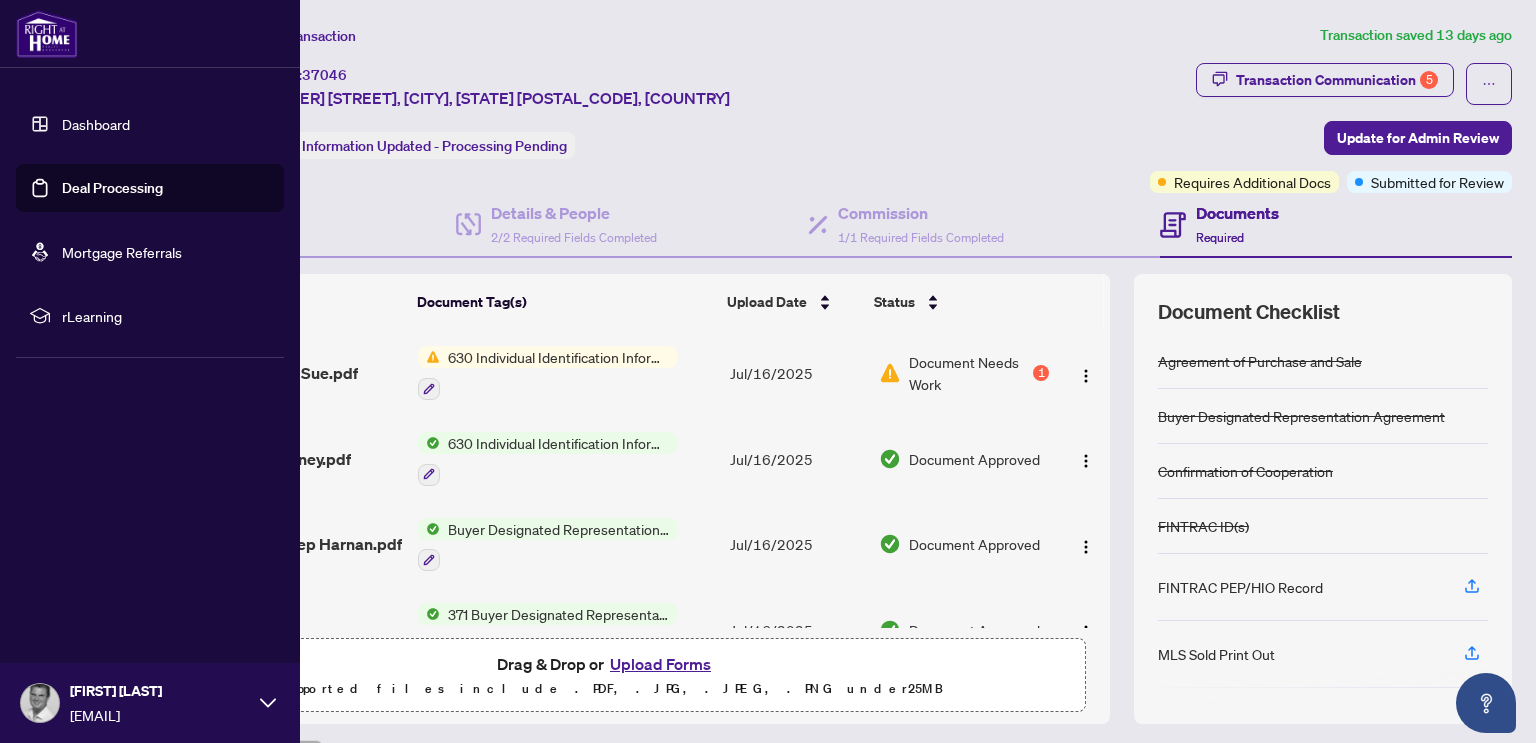 click on "Deal Processing" at bounding box center (112, 188) 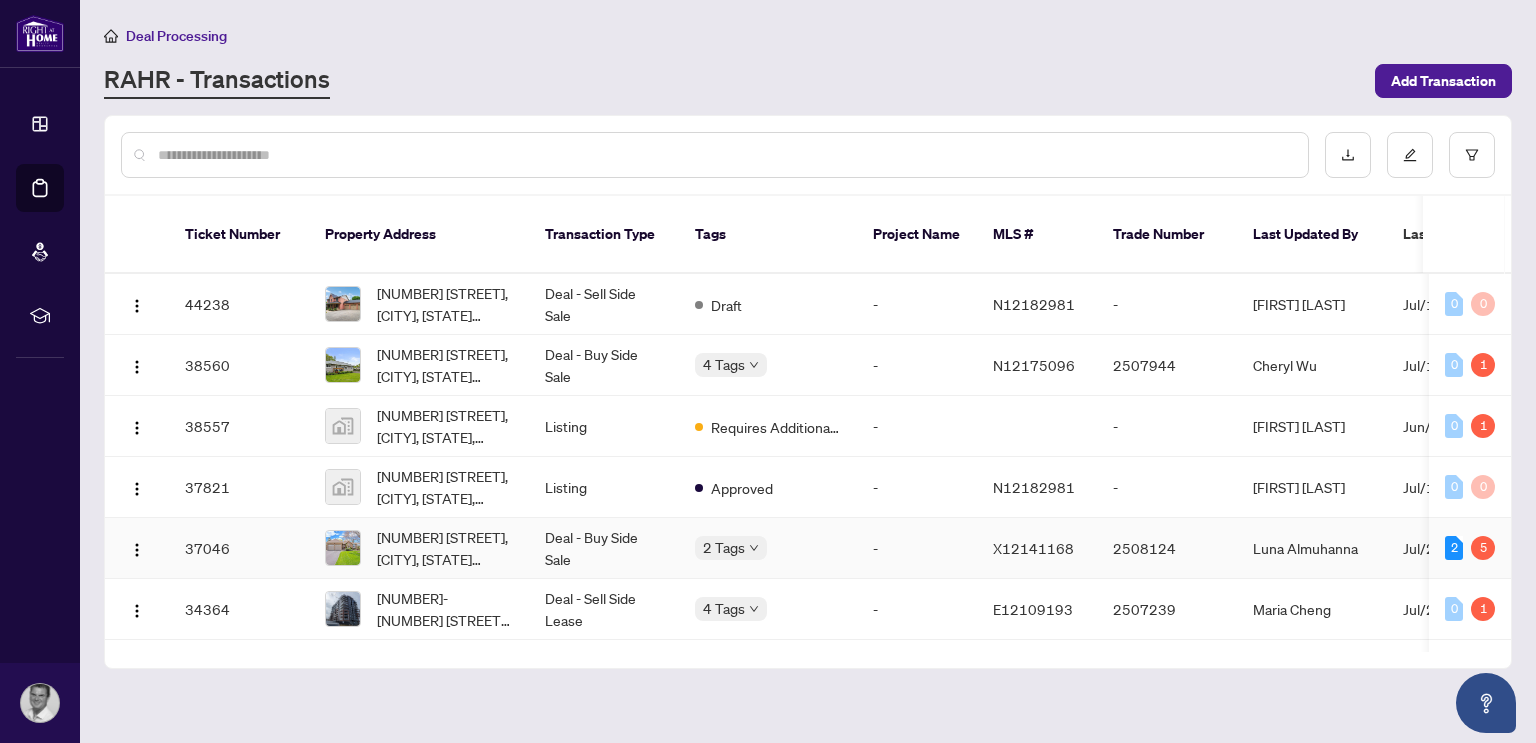 click on "37046" at bounding box center (239, 548) 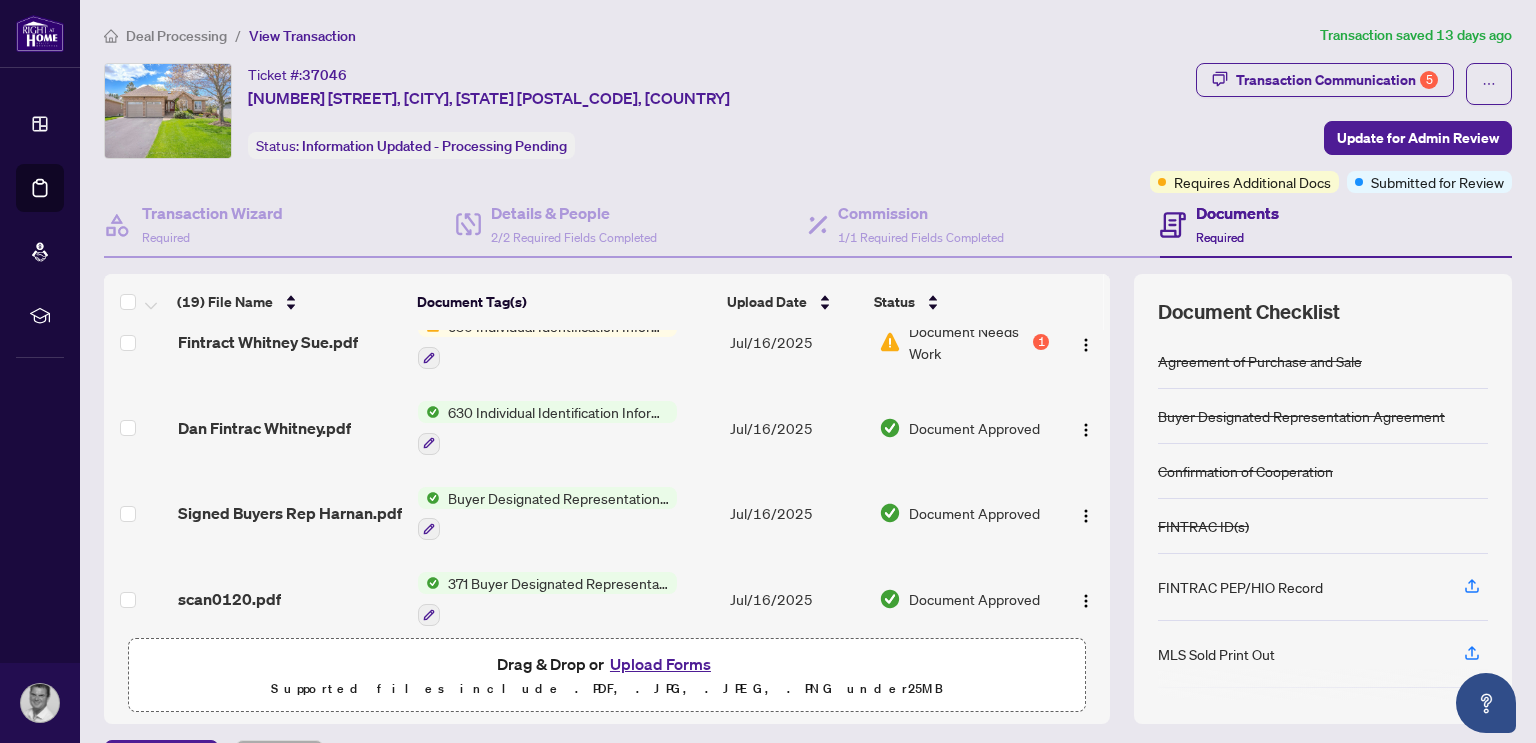 scroll, scrollTop: 0, scrollLeft: 0, axis: both 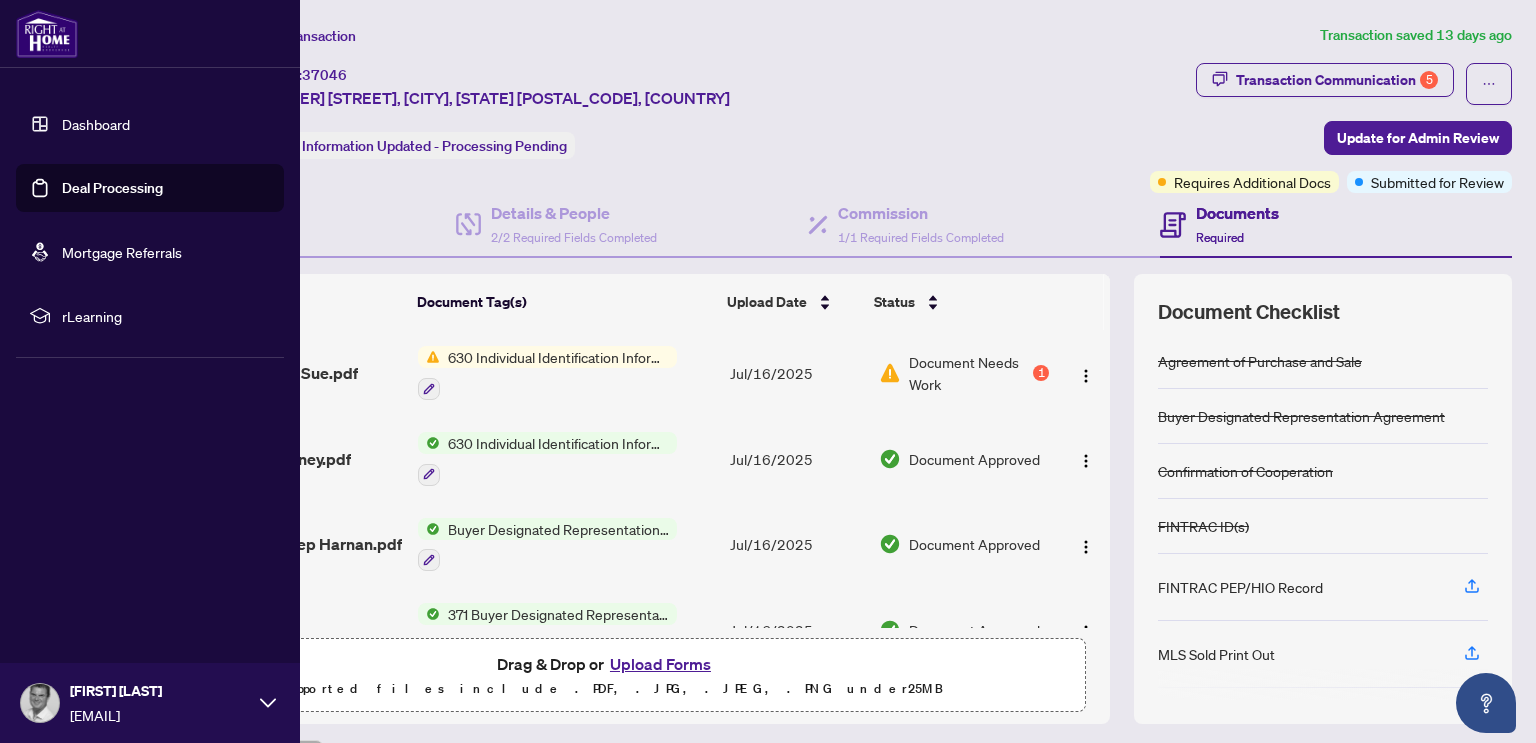 click on "Deal Processing" at bounding box center (112, 188) 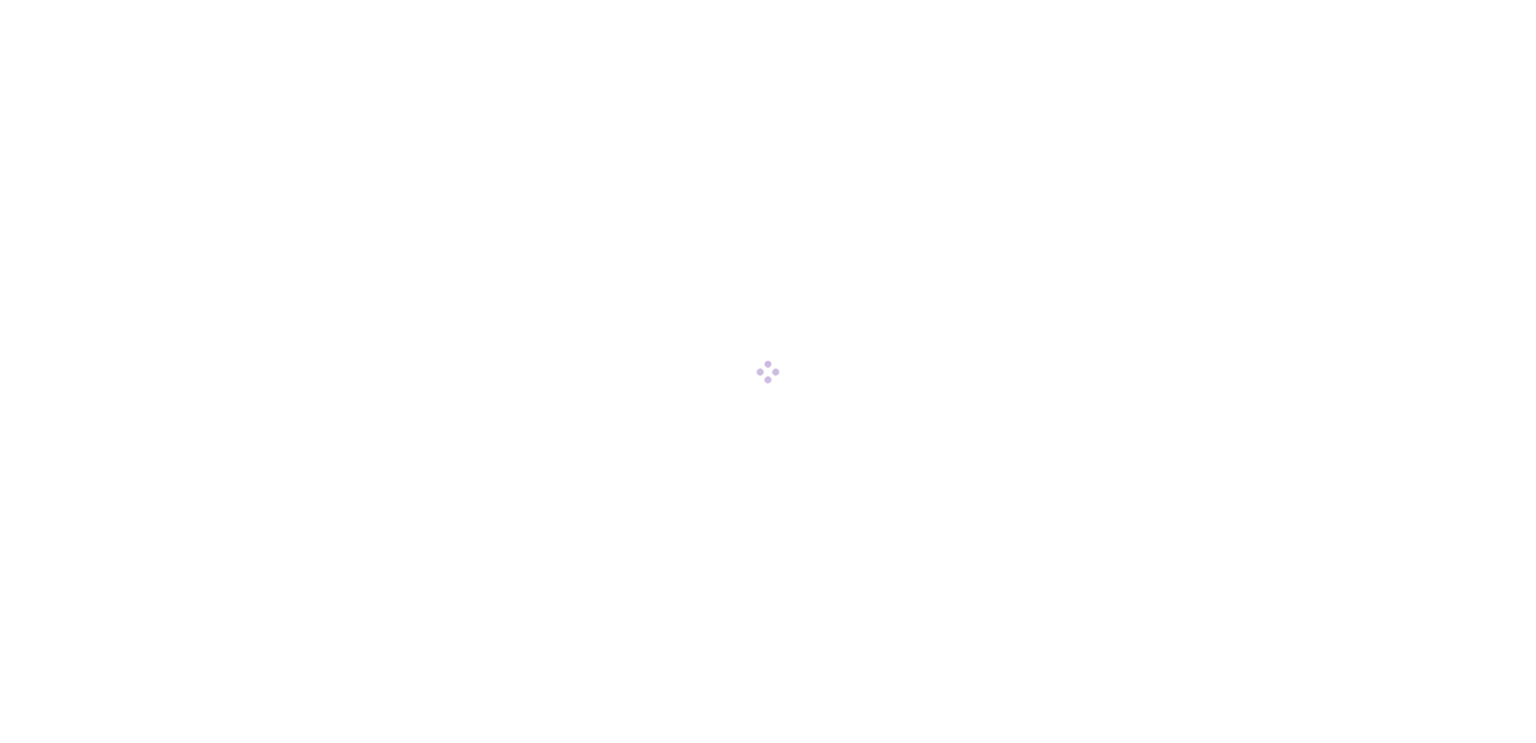scroll, scrollTop: 0, scrollLeft: 0, axis: both 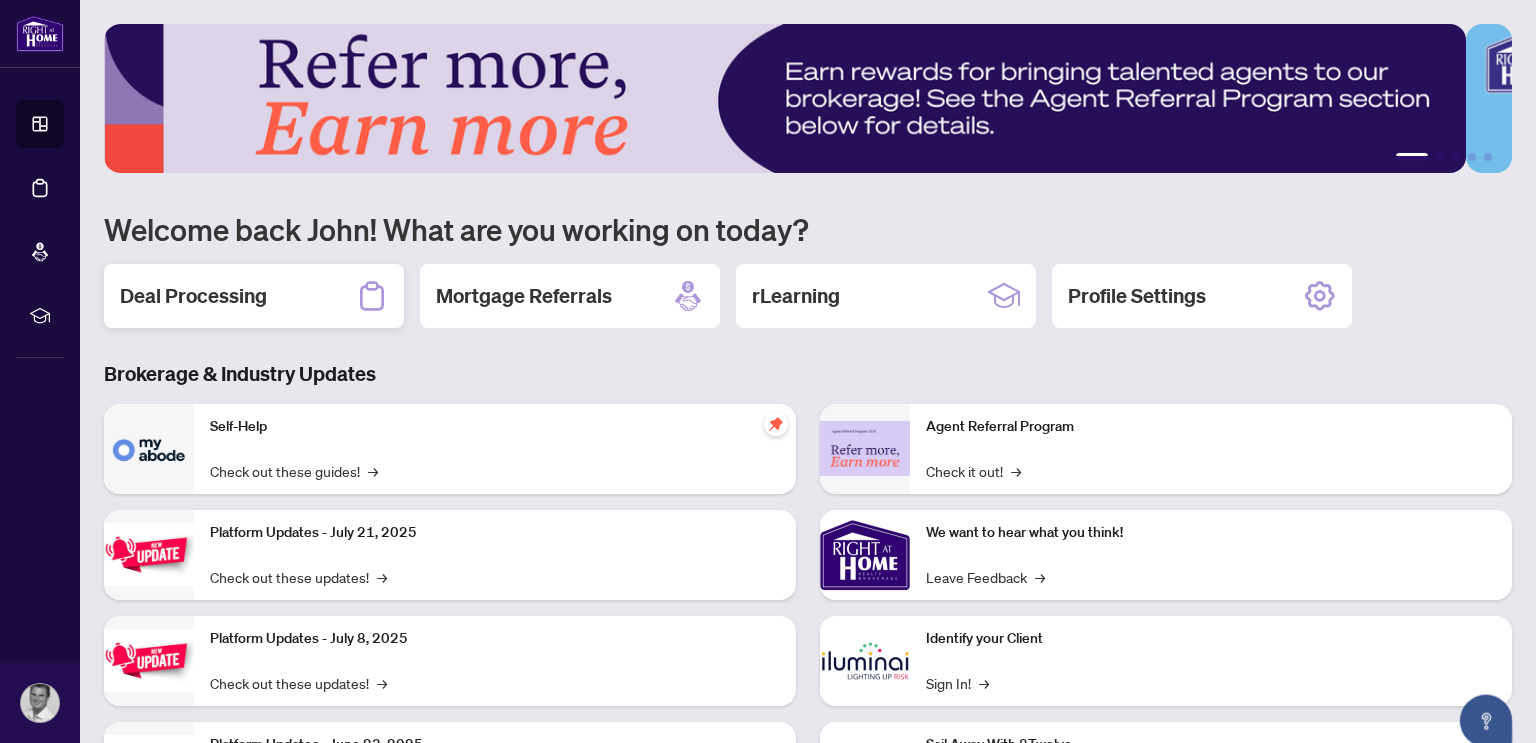 click on "Deal Processing" at bounding box center (193, 296) 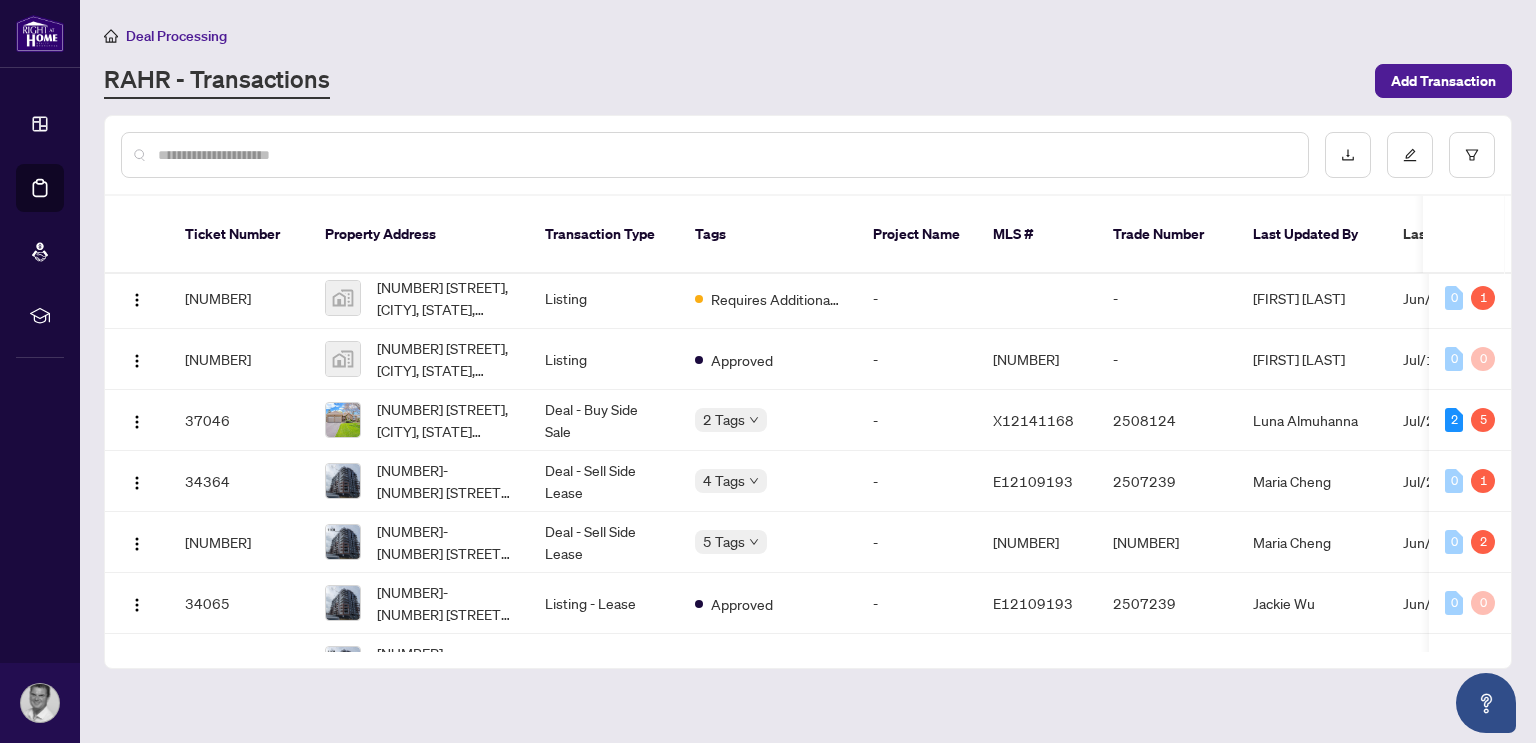 scroll, scrollTop: 150, scrollLeft: 0, axis: vertical 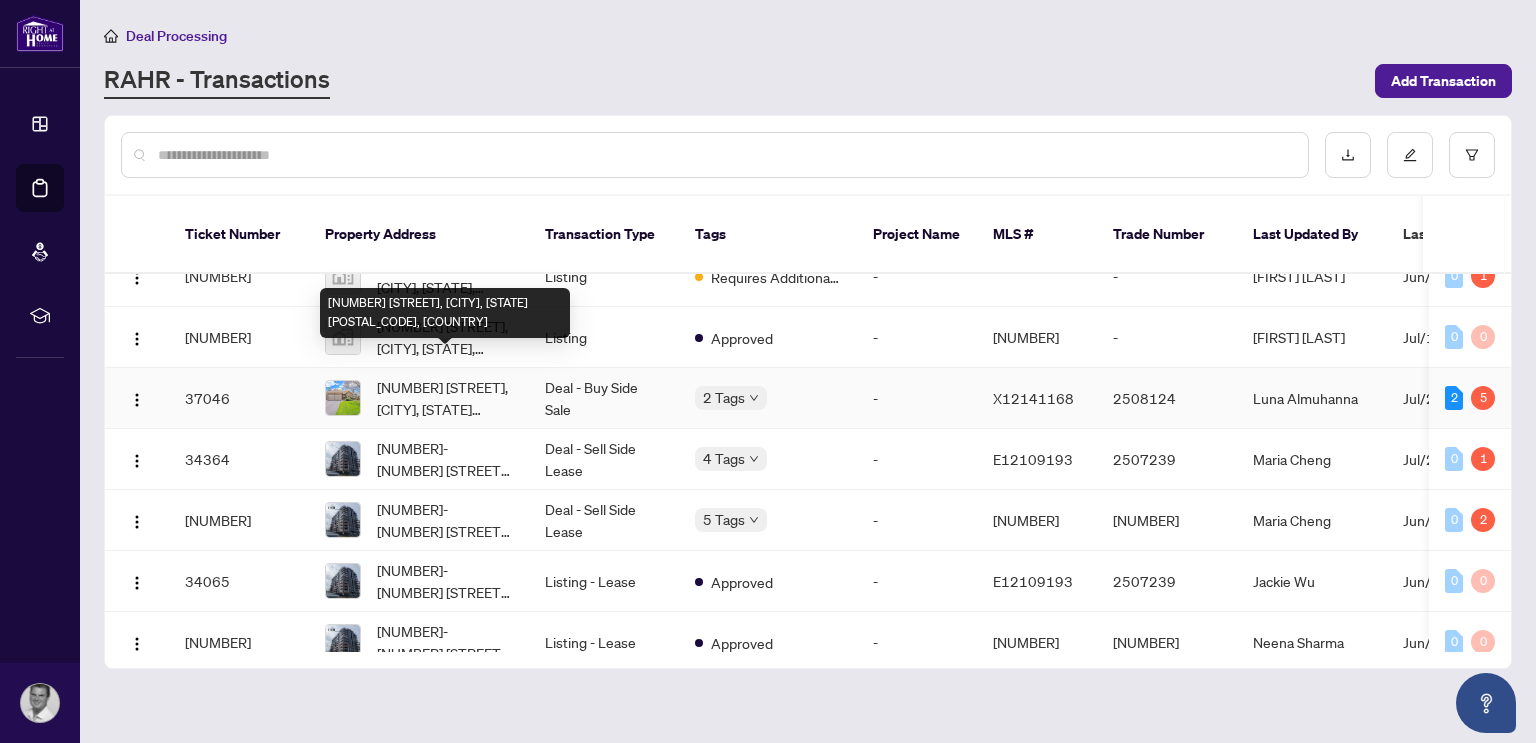 click on "[NUMBER] [STREET], [CITY], [STATE] [POSTAL_CODE], [COUNTRY]" at bounding box center [445, 398] 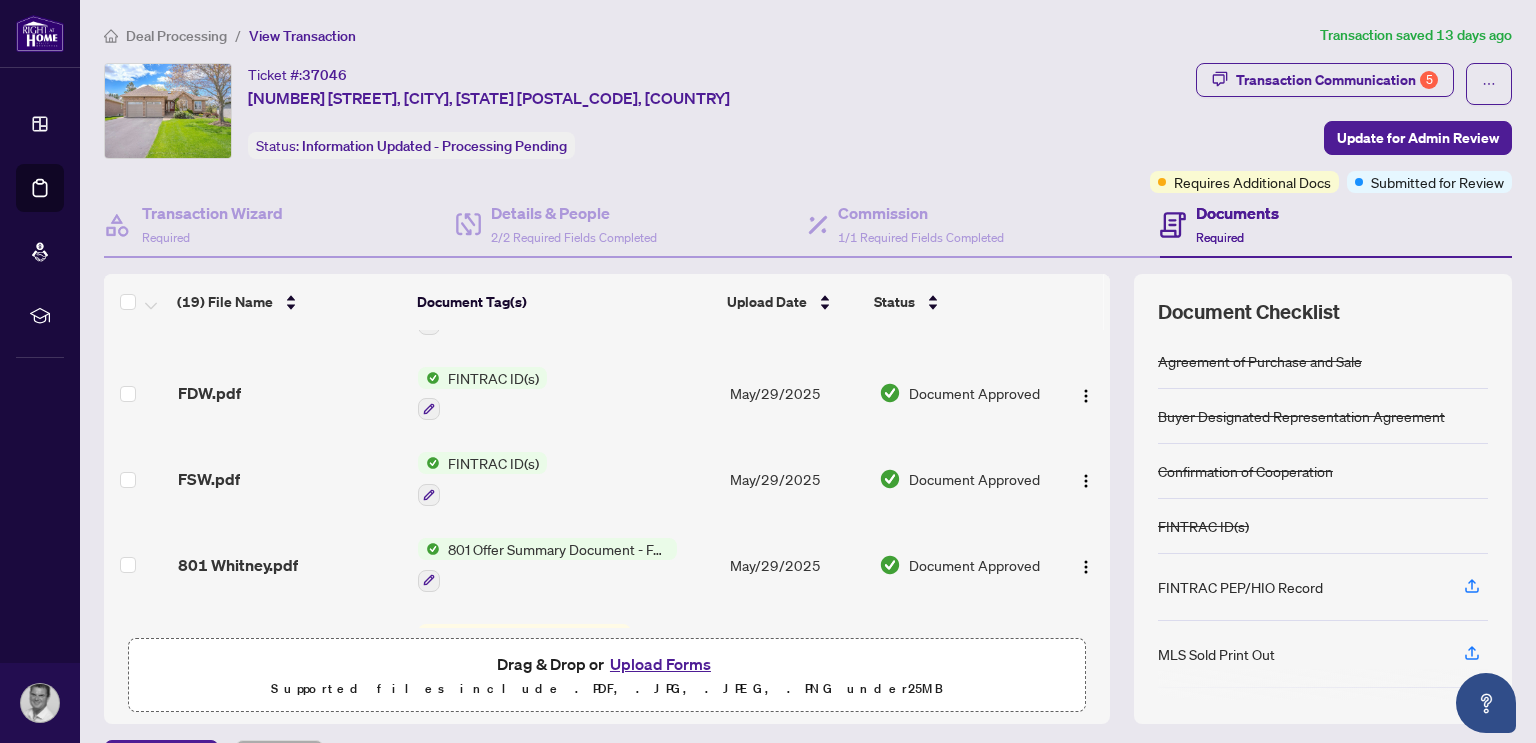 scroll, scrollTop: 1310, scrollLeft: 0, axis: vertical 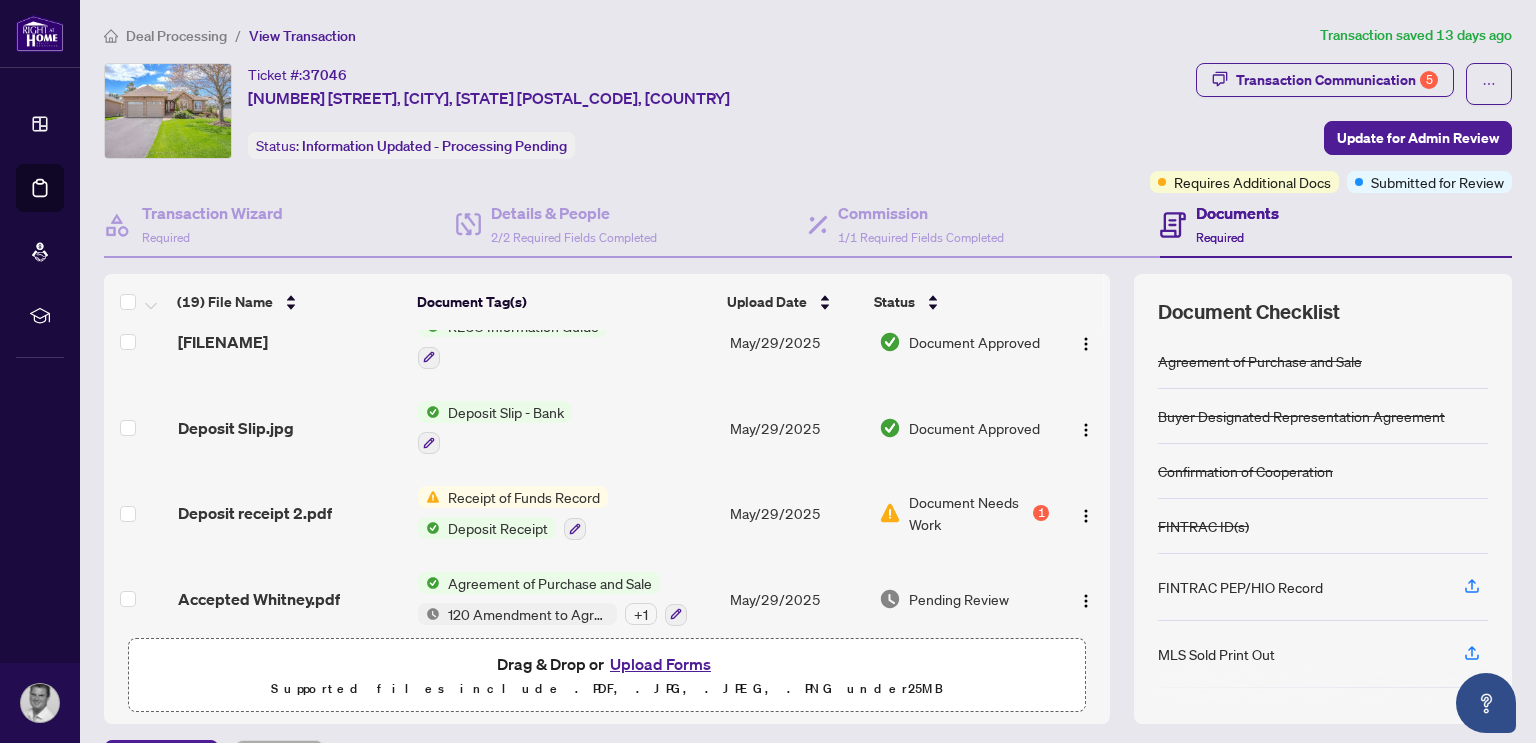click on "120 Amendment to Agreement of Purchase and Sale" at bounding box center (528, 614) 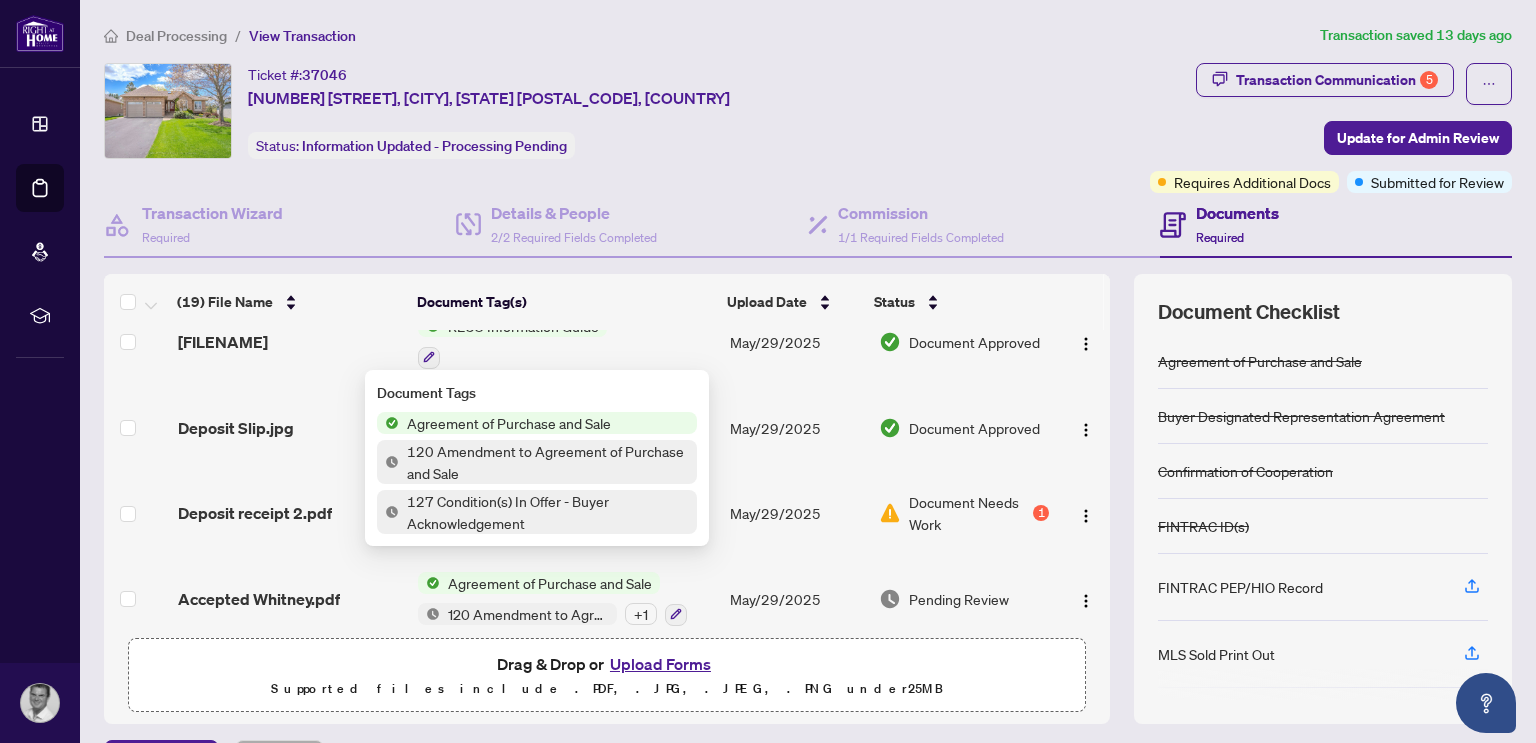 click on "120 Amendment to Agreement of Purchase and Sale" at bounding box center [548, 462] 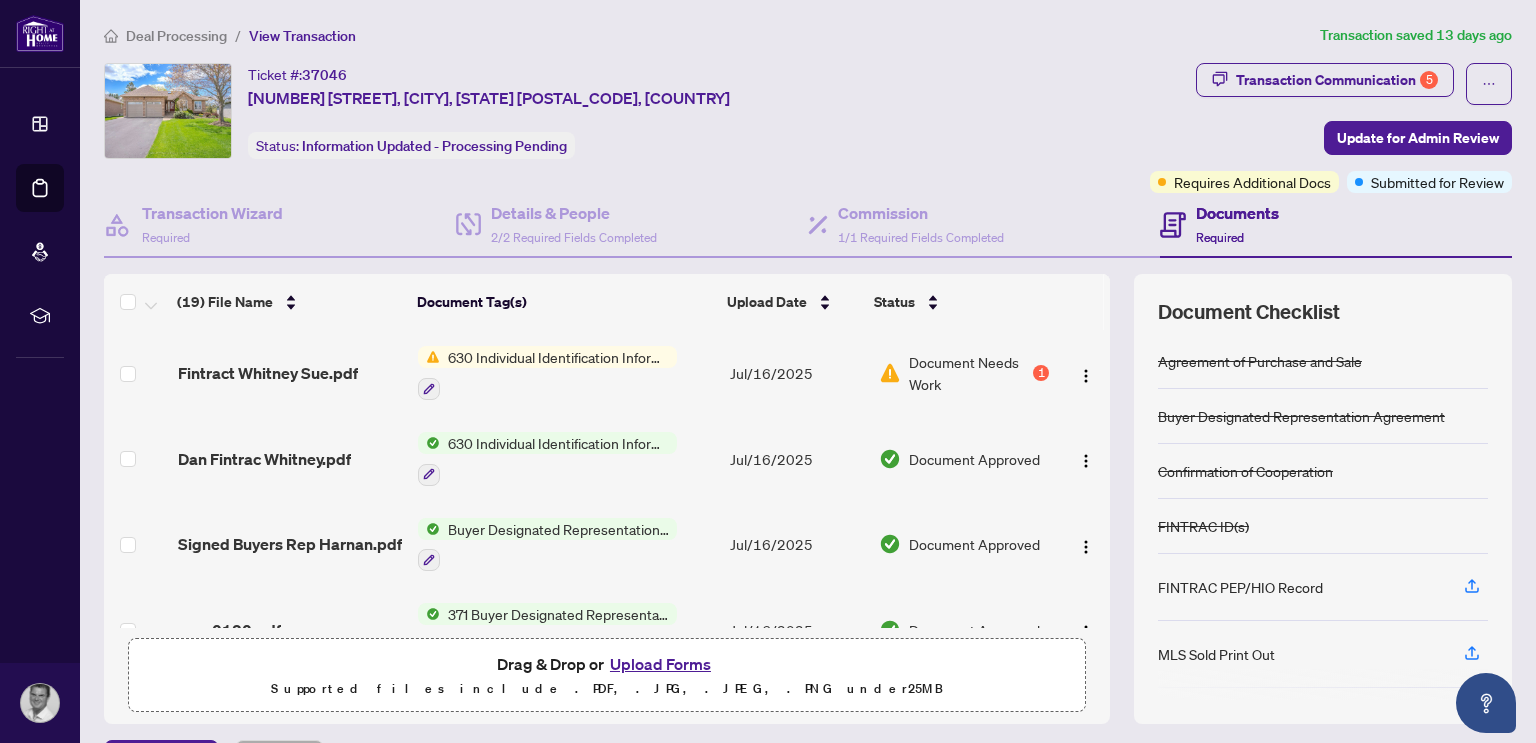 drag, startPoint x: 1064, startPoint y: 357, endPoint x: 1062, endPoint y: 405, distance: 48.04165 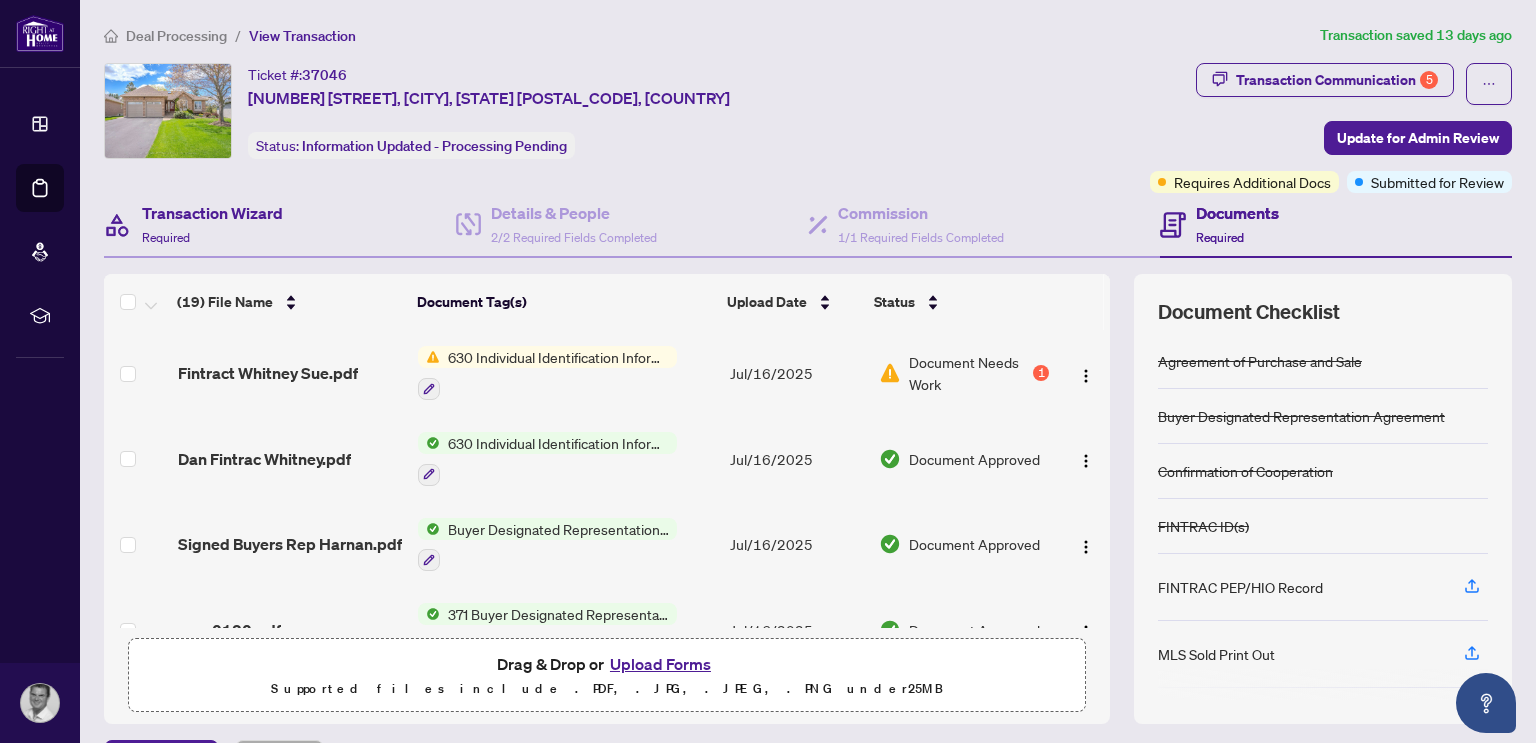 drag, startPoint x: 1065, startPoint y: 376, endPoint x: 253, endPoint y: 207, distance: 829.4004 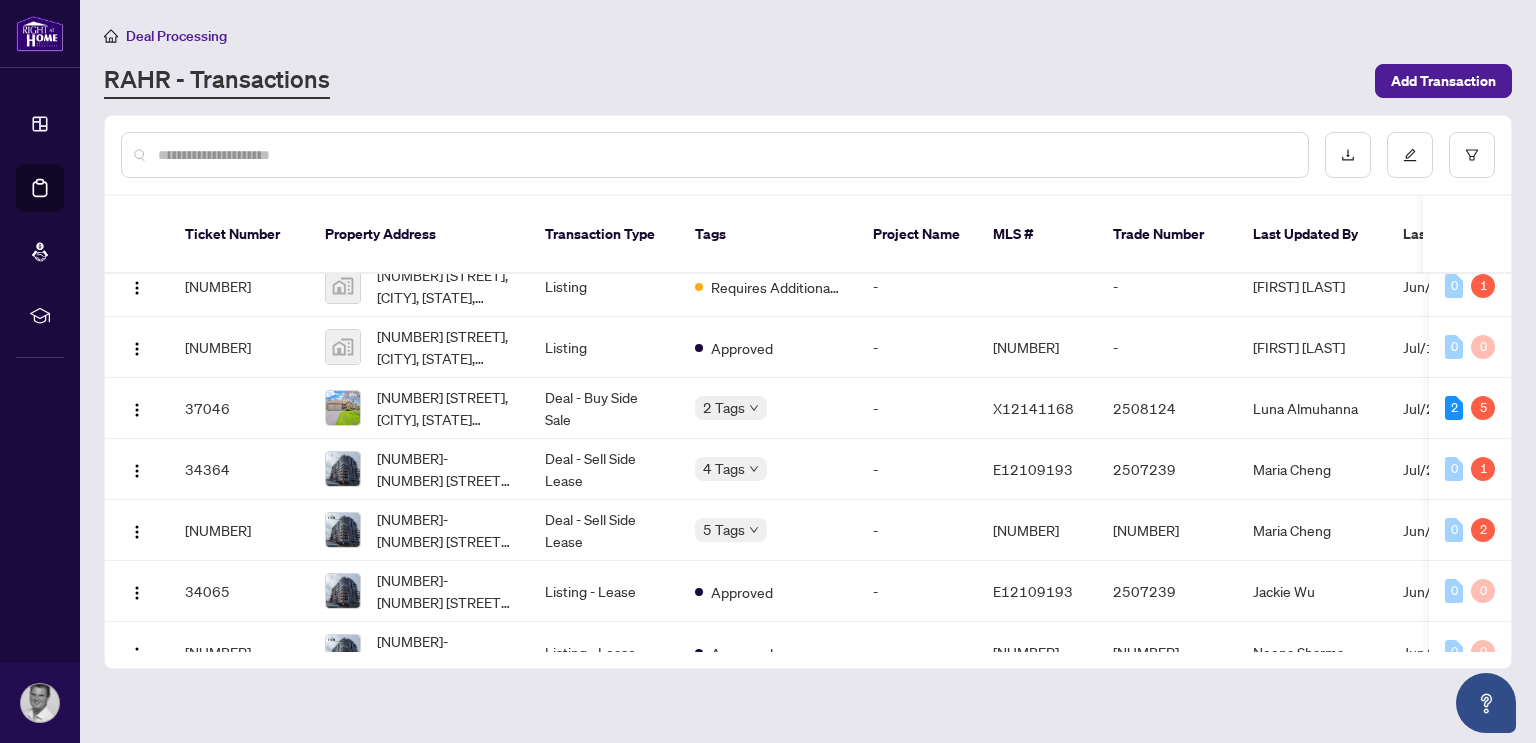 scroll, scrollTop: 125, scrollLeft: 0, axis: vertical 